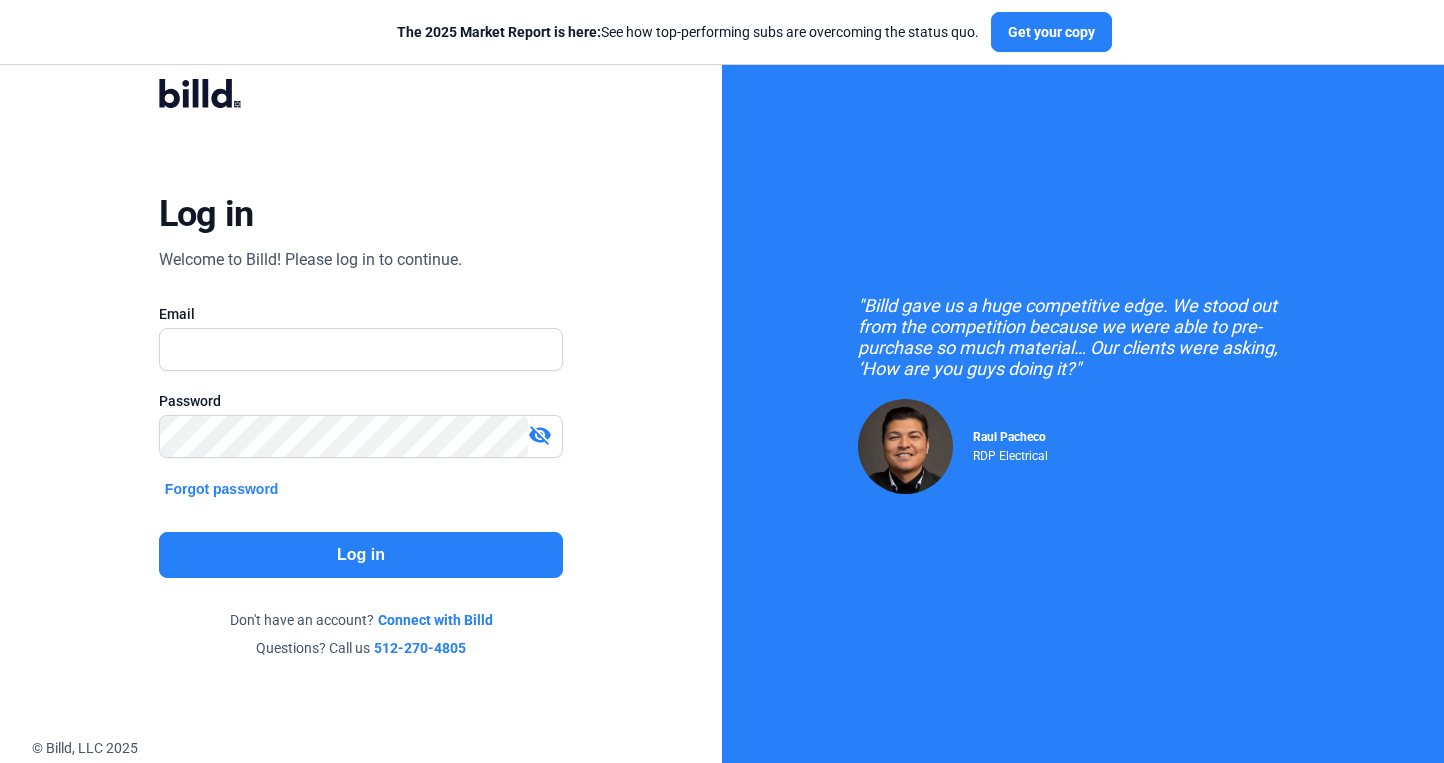 scroll, scrollTop: 0, scrollLeft: 0, axis: both 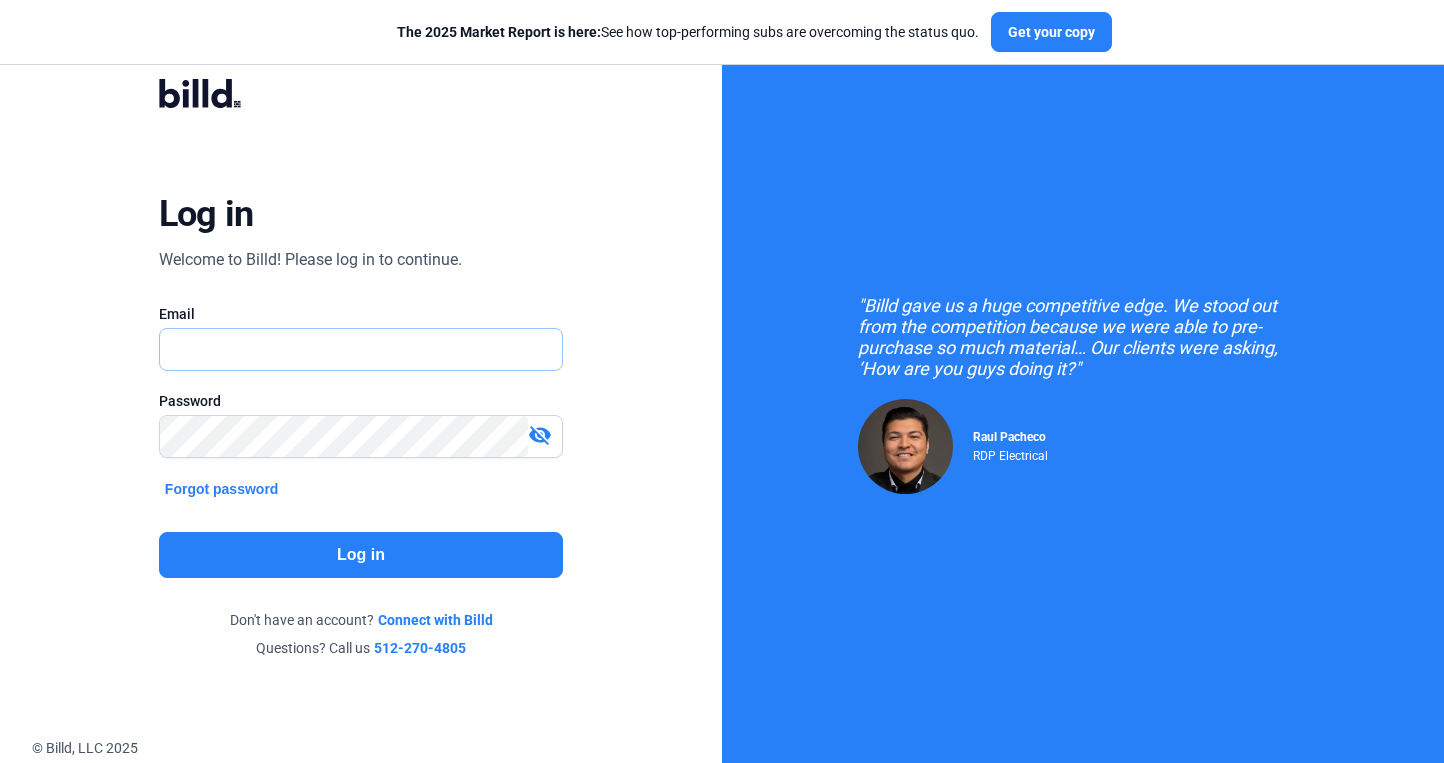 type on "[EMAIL]" 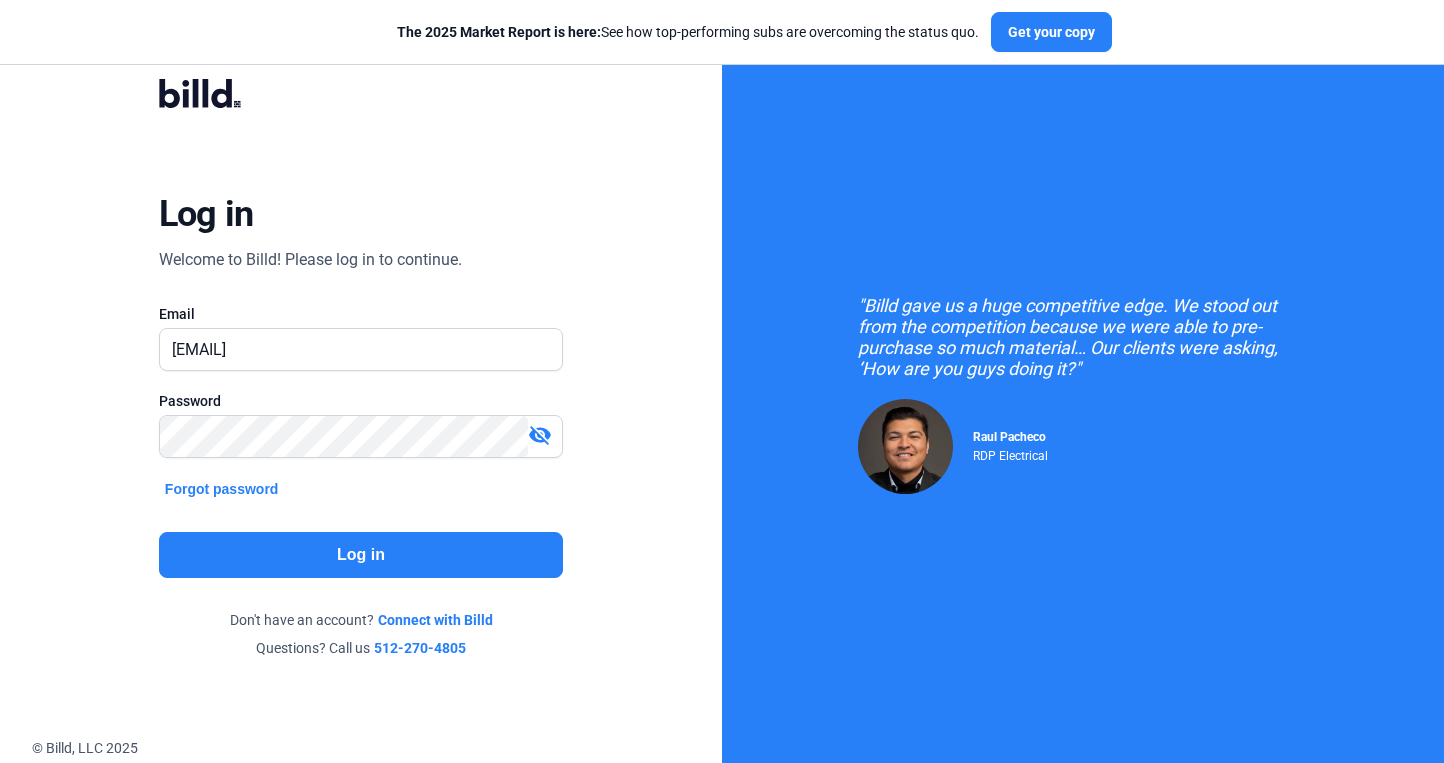 click on "Log in" 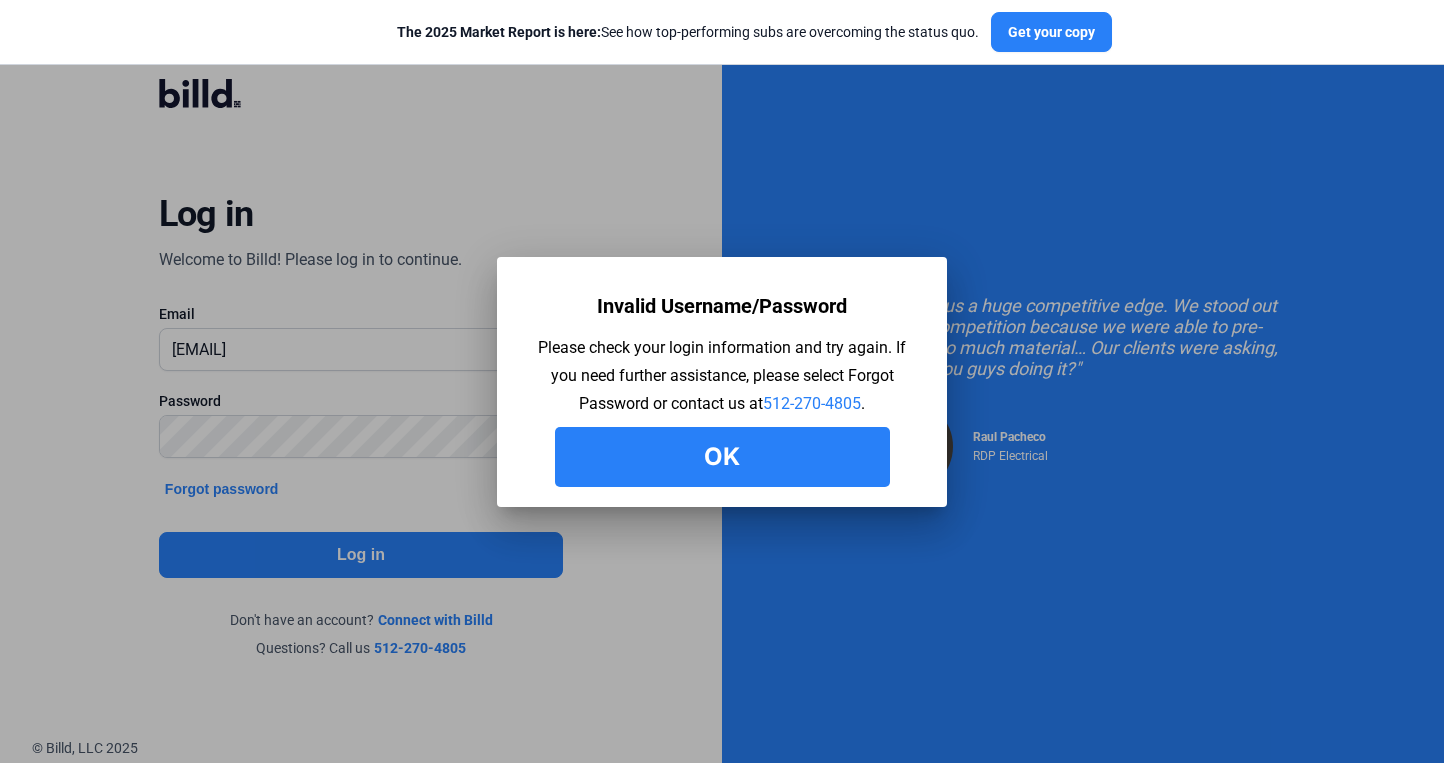 click on "Ok" at bounding box center (722, 457) 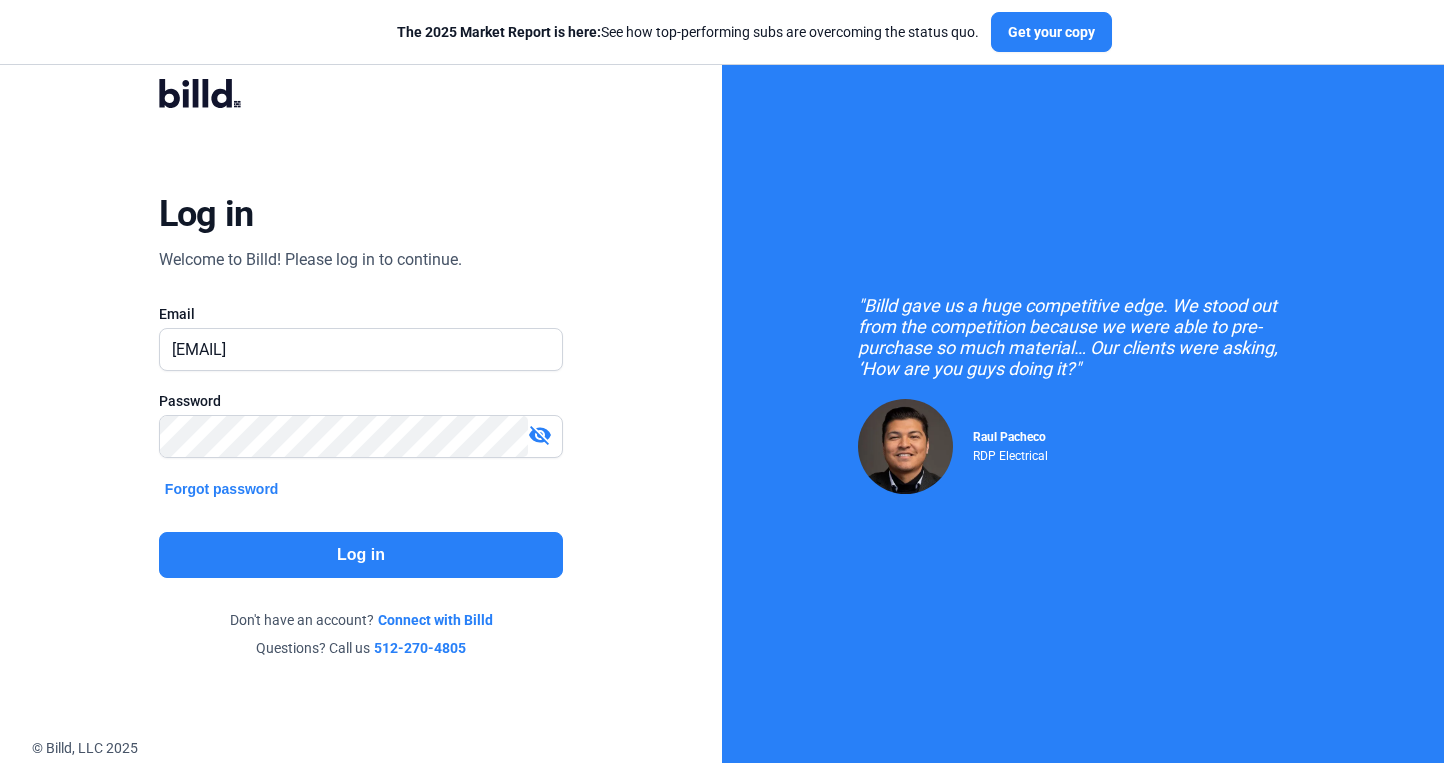 click on "Log in" 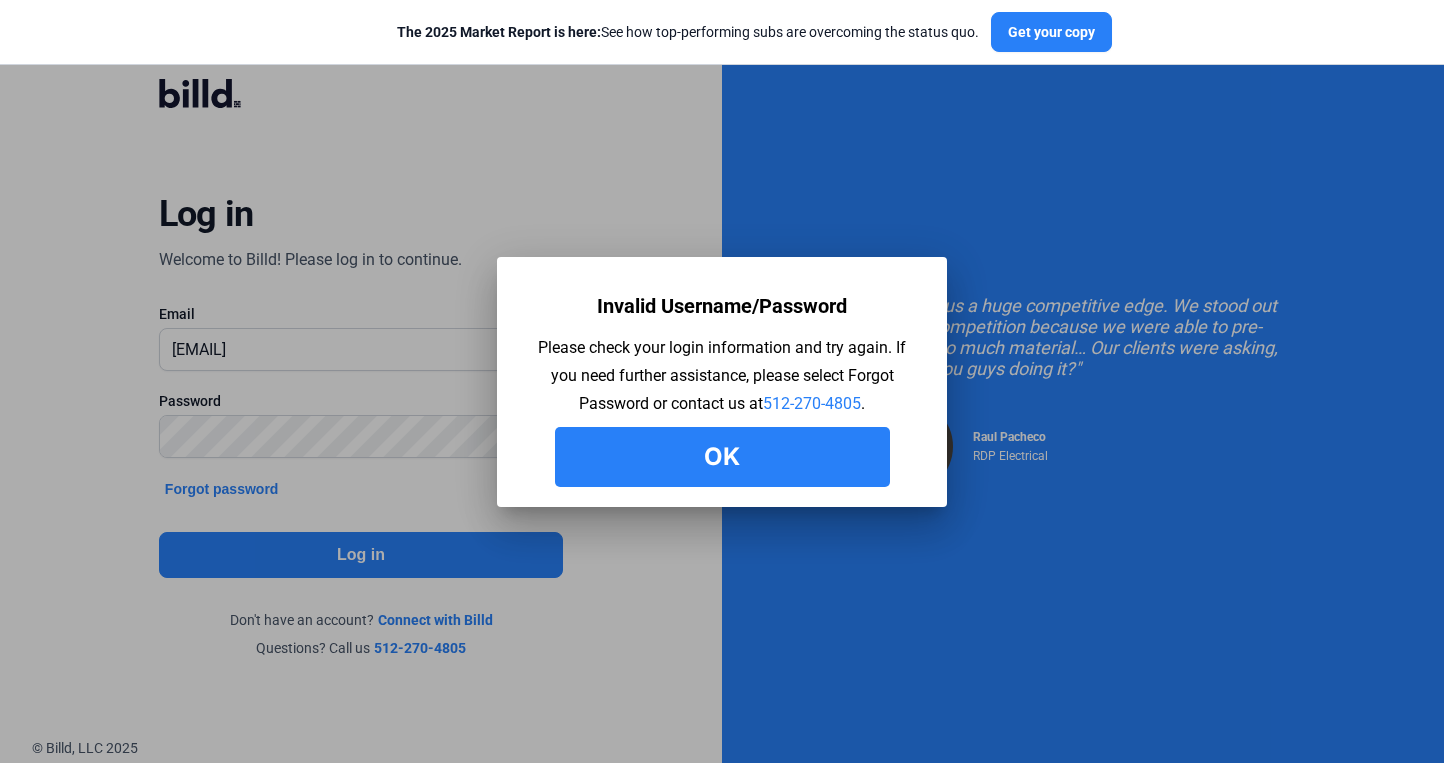 click on "Ok" at bounding box center [722, 457] 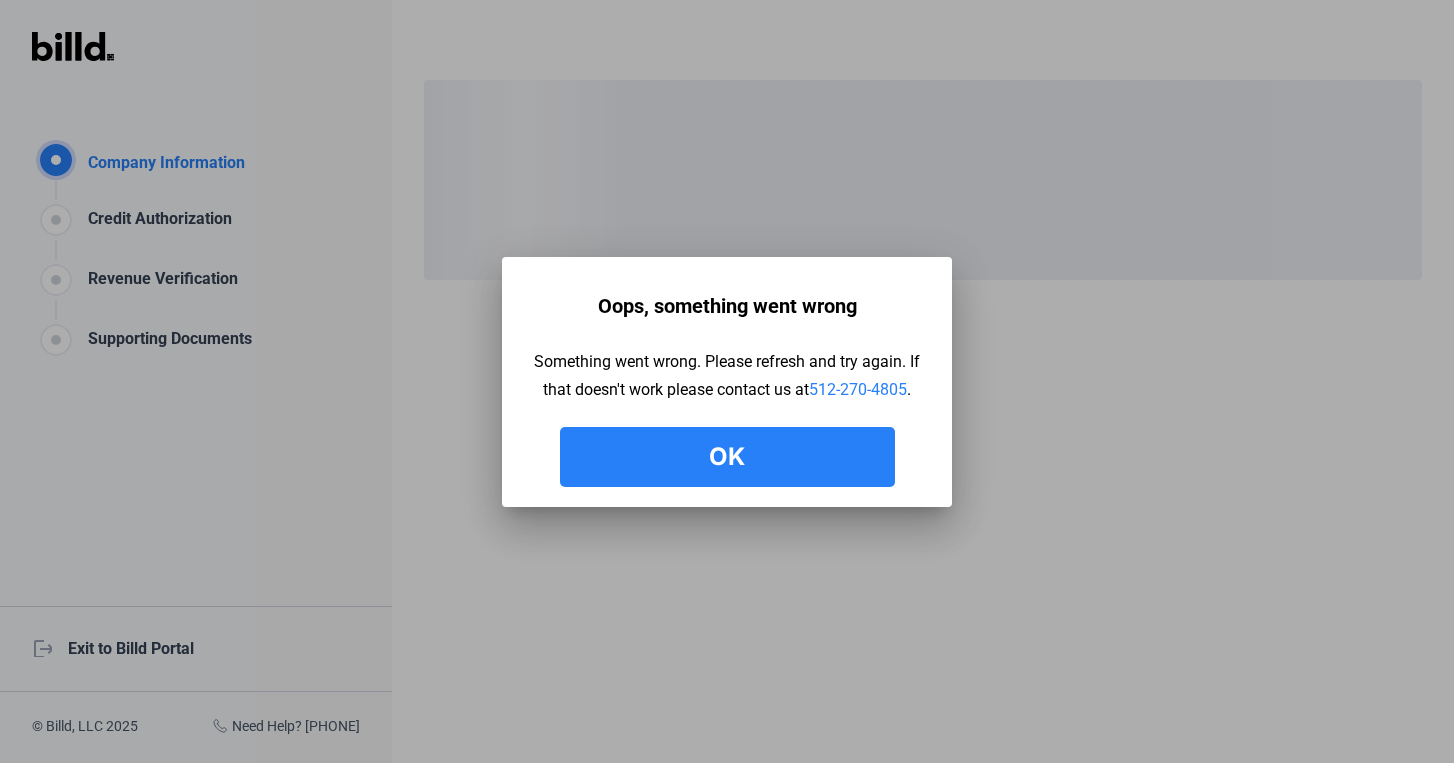 click on "Ok" at bounding box center [727, 457] 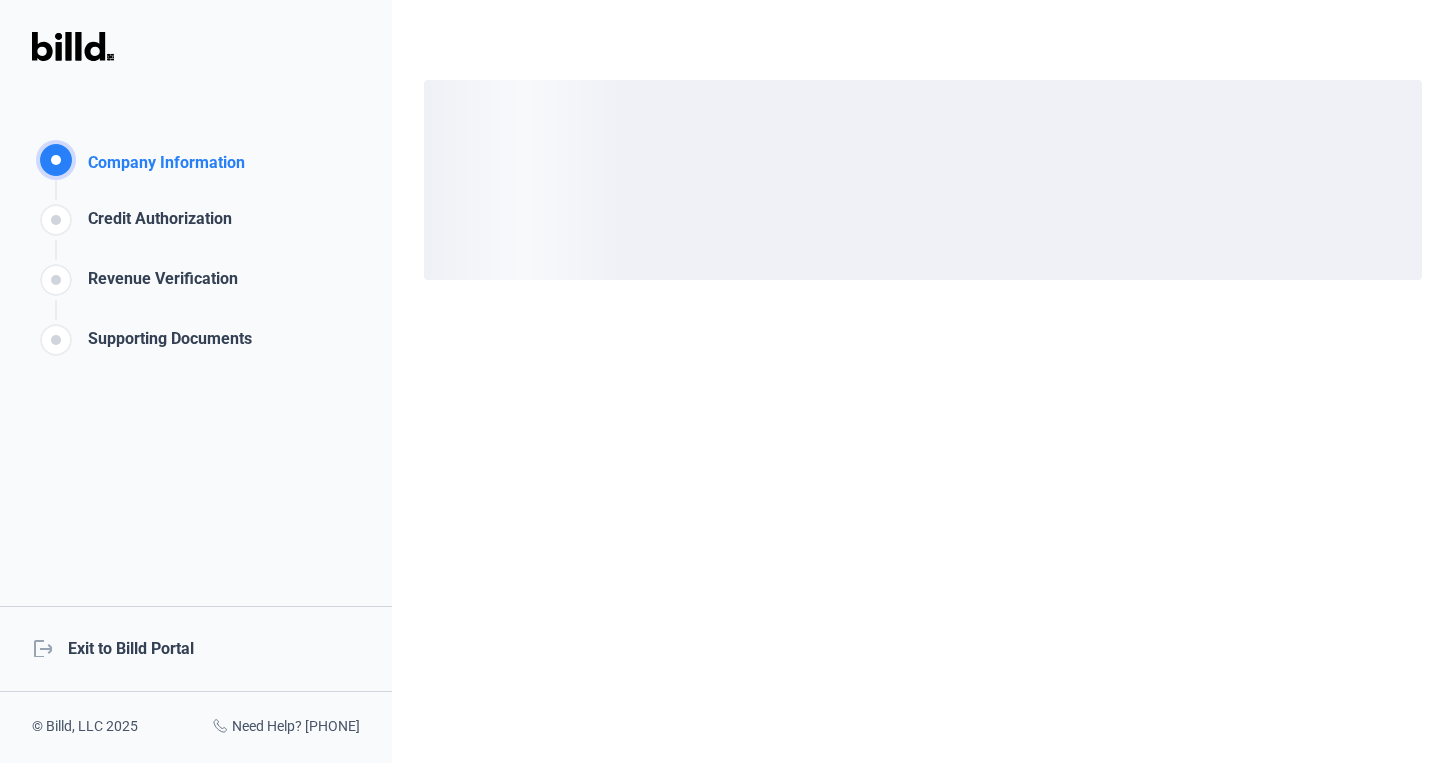 click on "logout  Exit to Billd Portal" 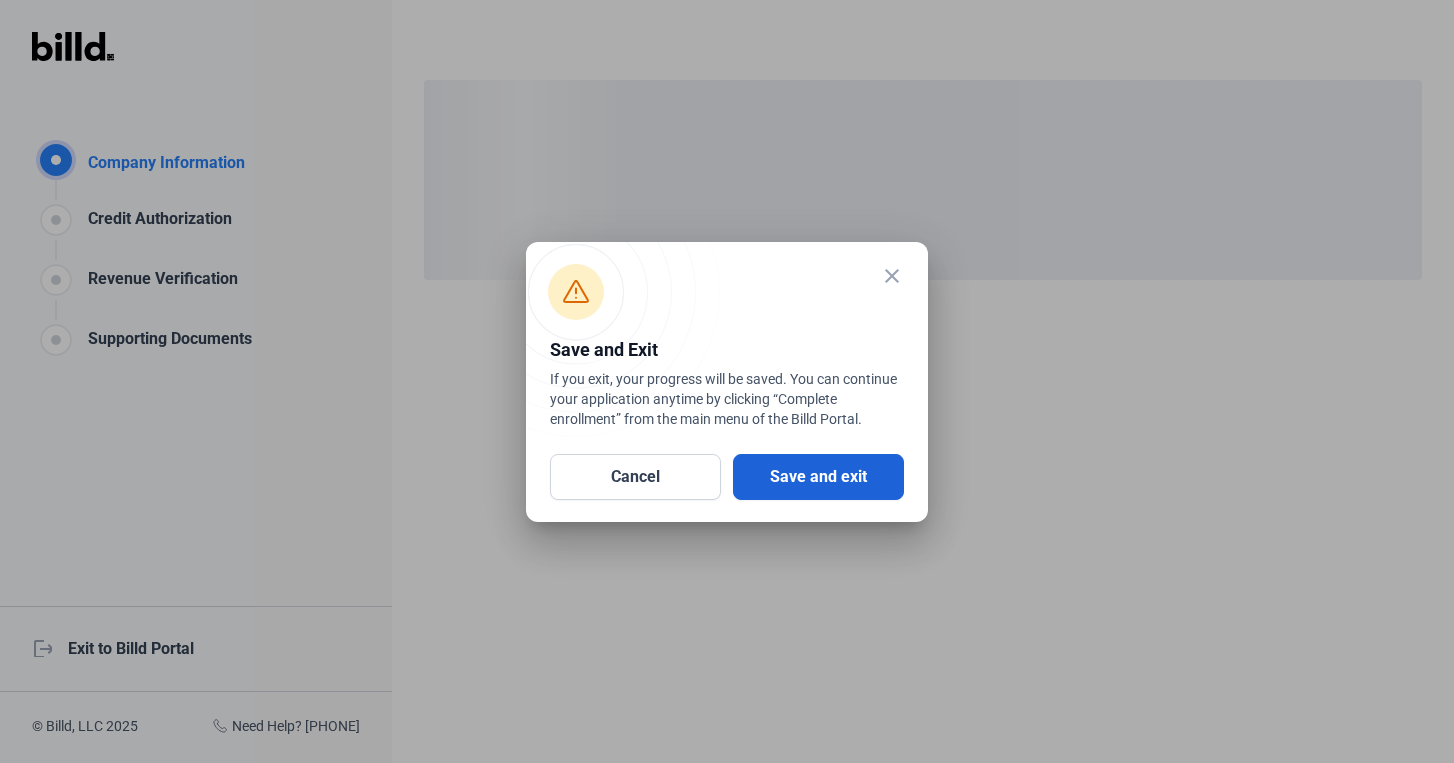 click on "Save and exit" at bounding box center (818, 477) 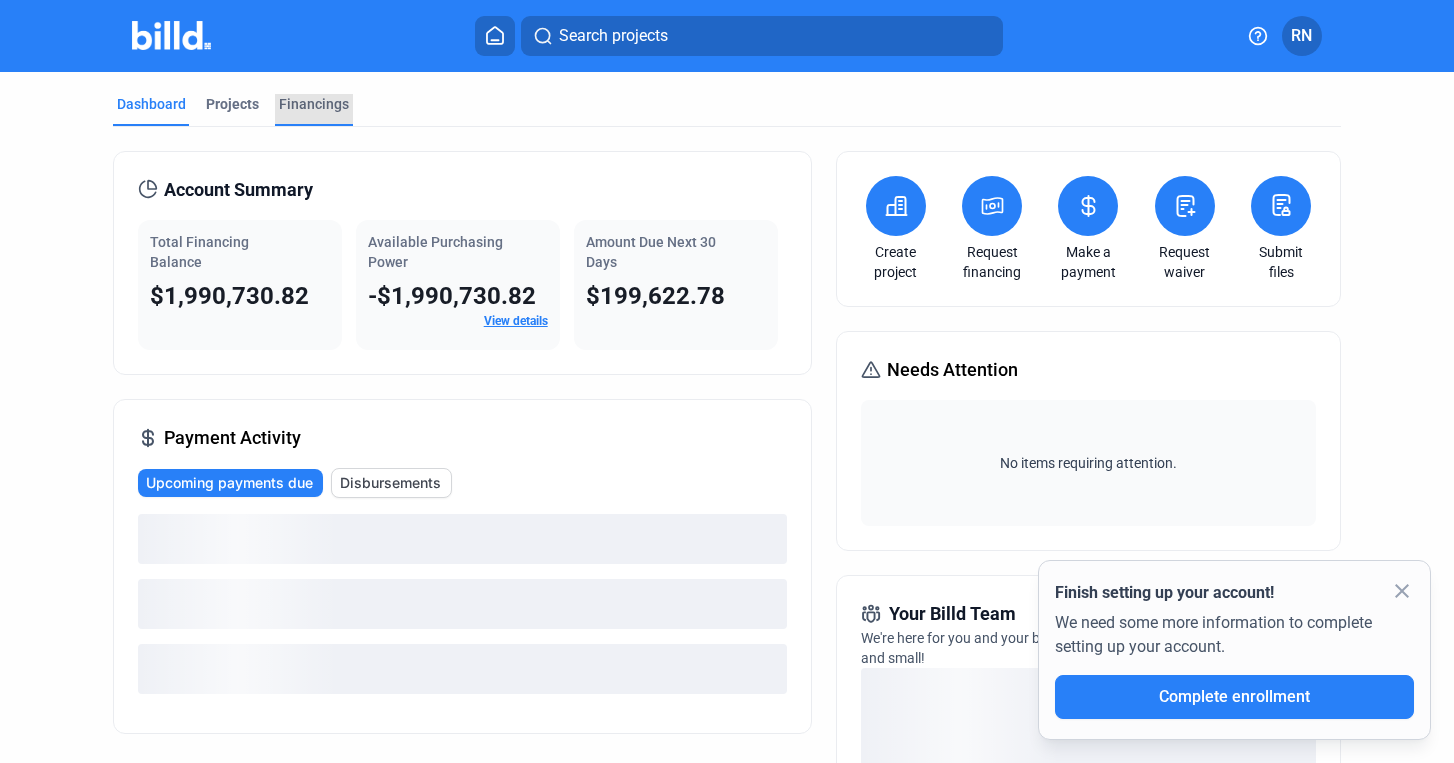 click on "Financings" at bounding box center [314, 104] 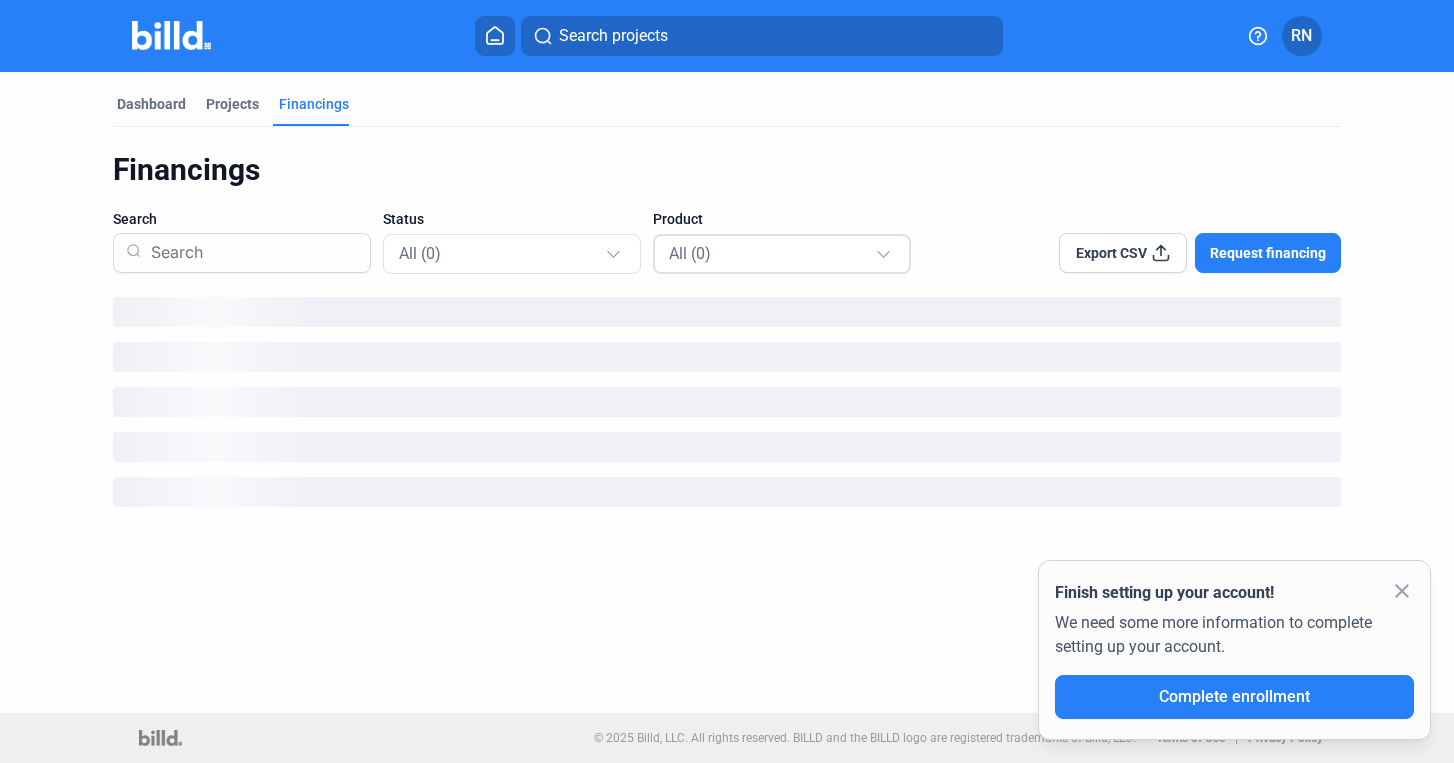 click on "All (0)" at bounding box center (782, 253) 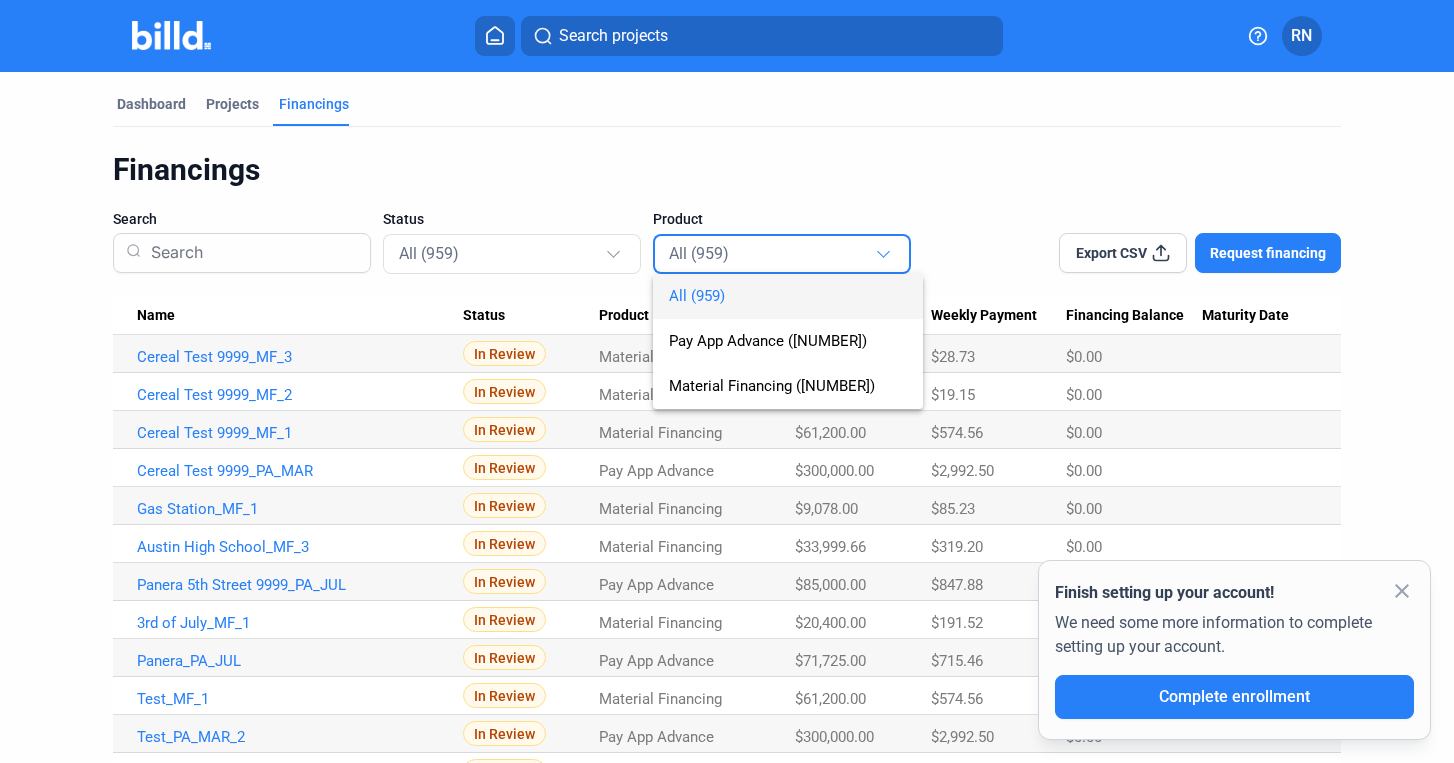 click at bounding box center [727, 381] 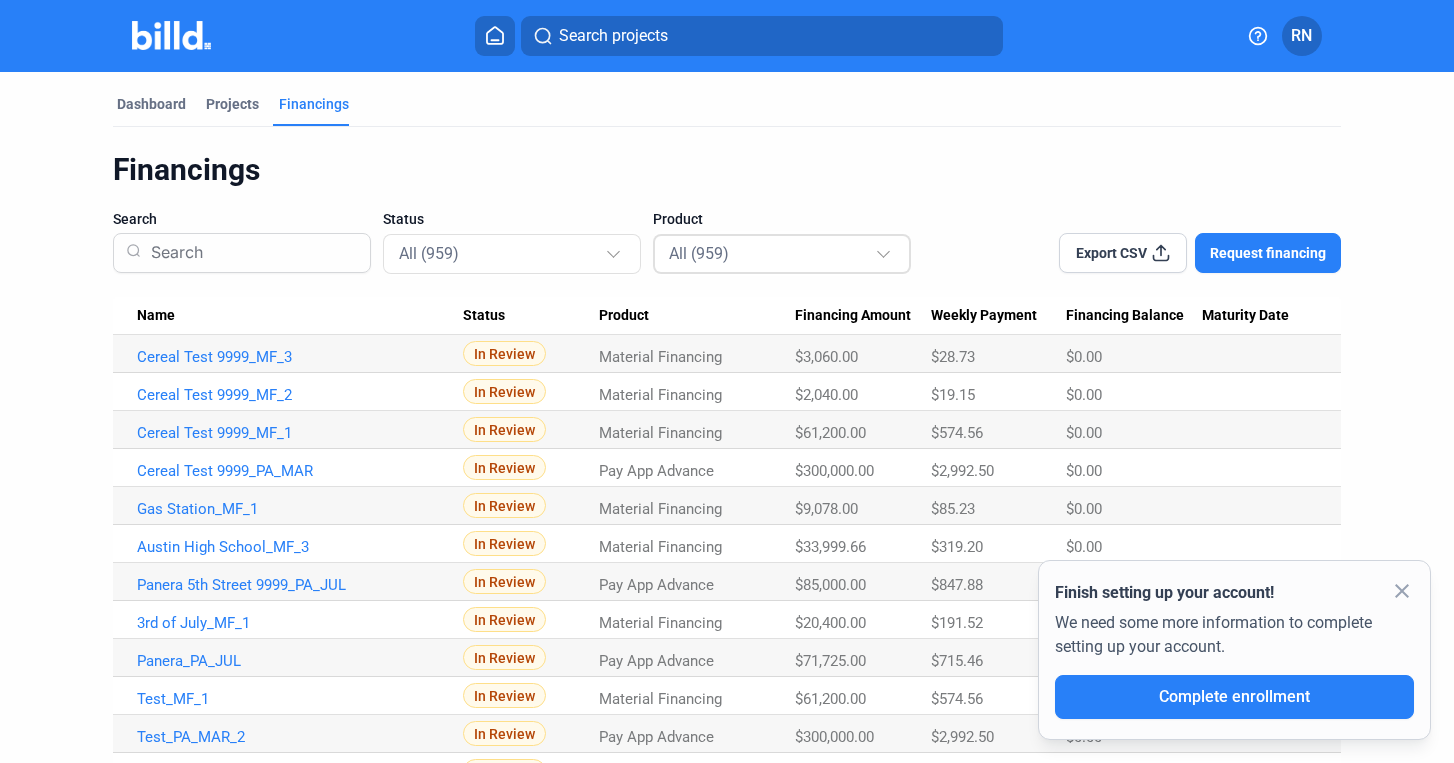 click on "All (959)" at bounding box center (783, 253) 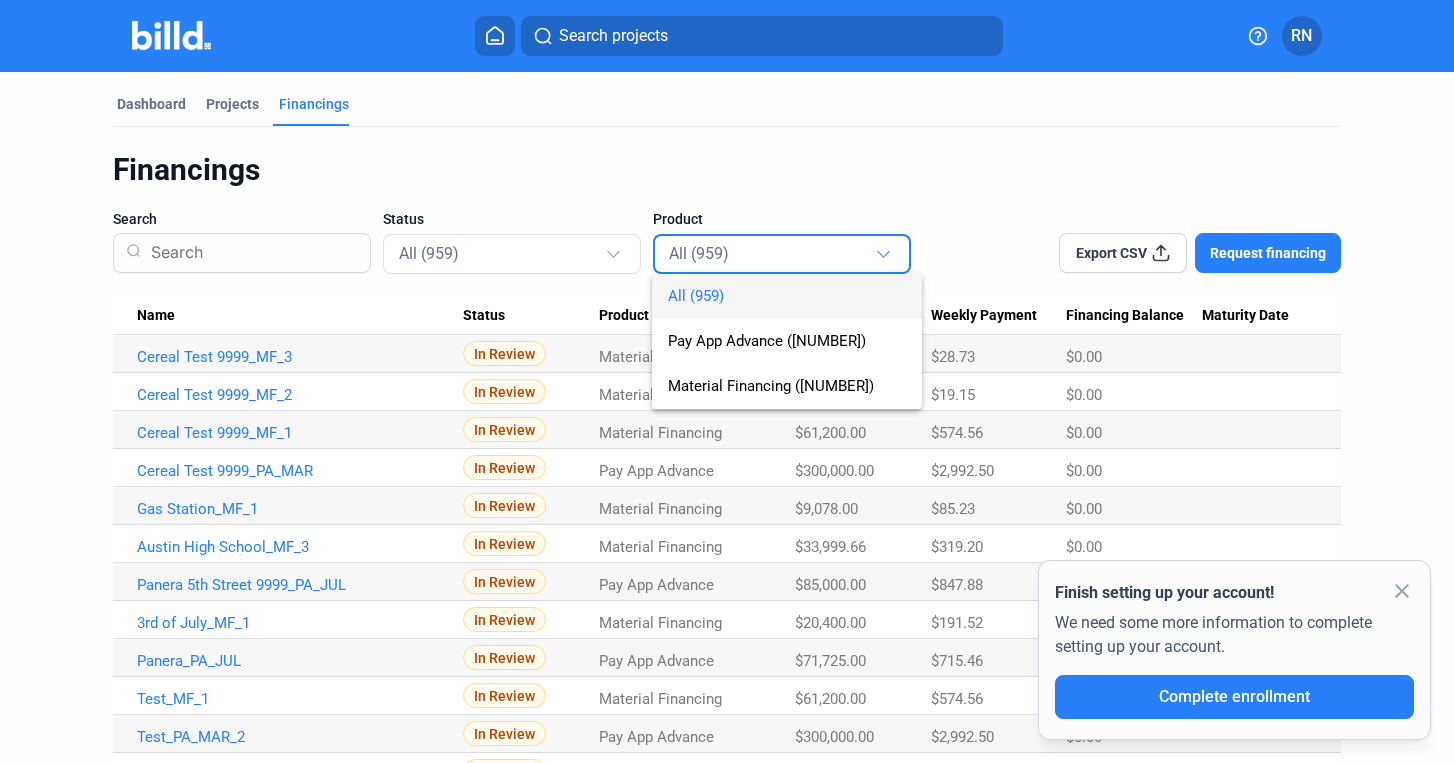 click at bounding box center (727, 381) 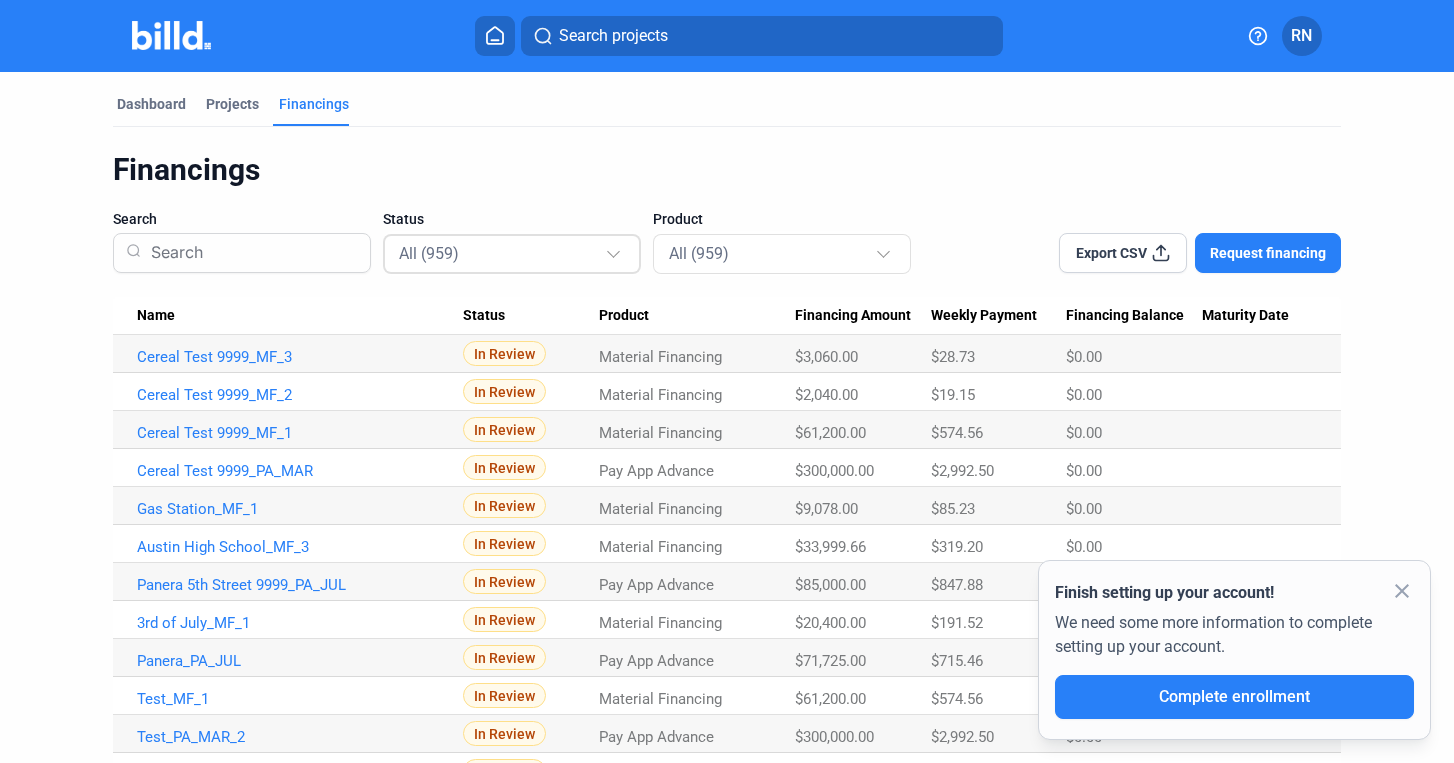 click on "All (959)" at bounding box center (502, 253) 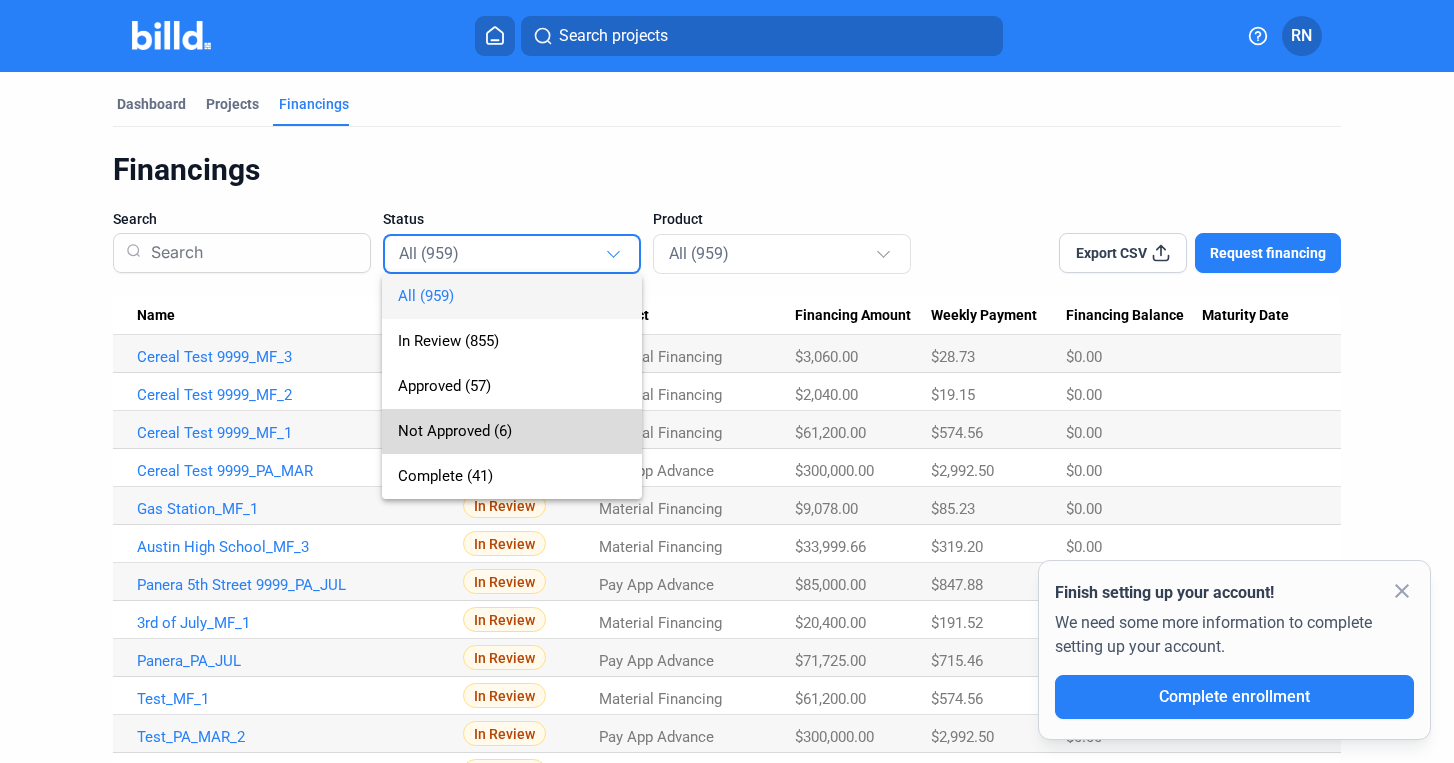 click on "Not Approved (6)" at bounding box center (512, 431) 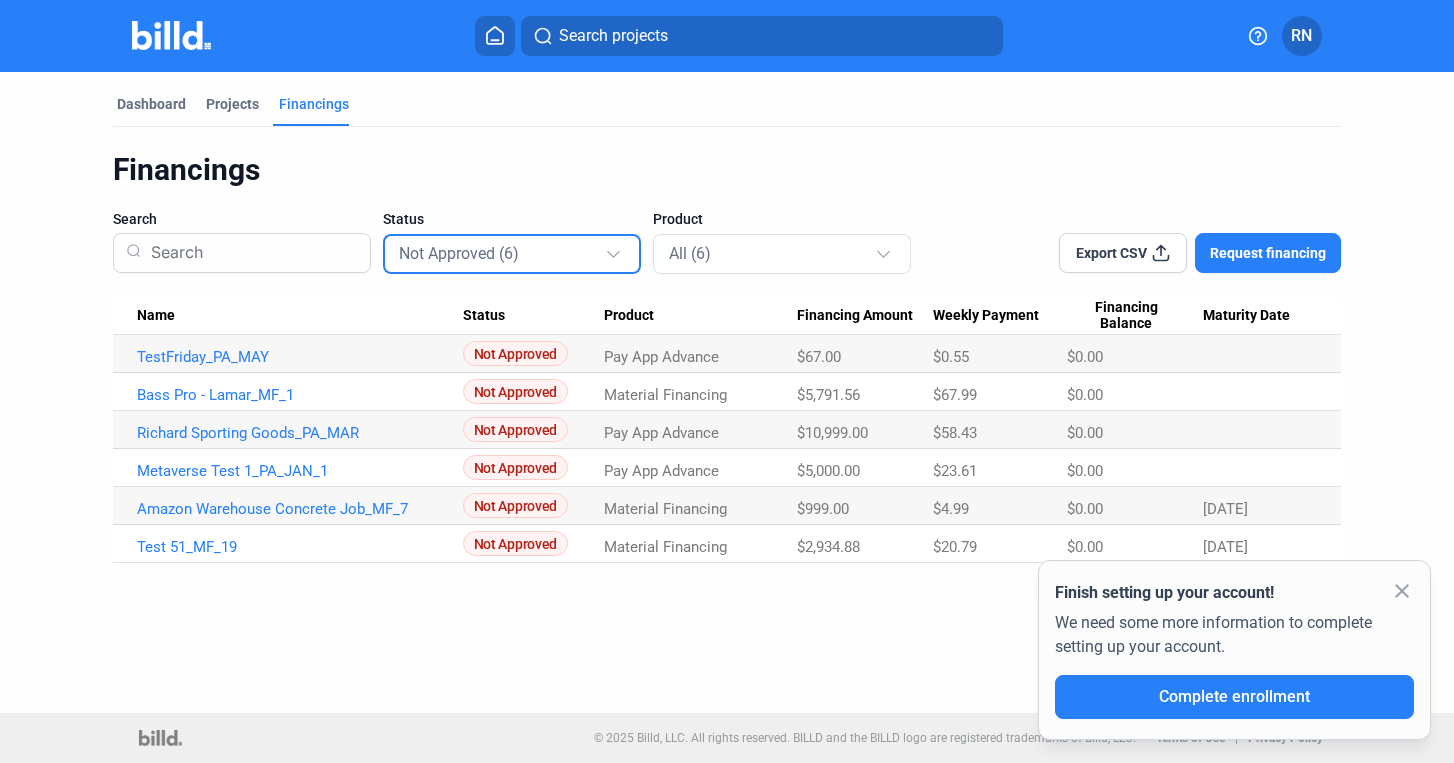 click on "Search projects" at bounding box center (739, 36) 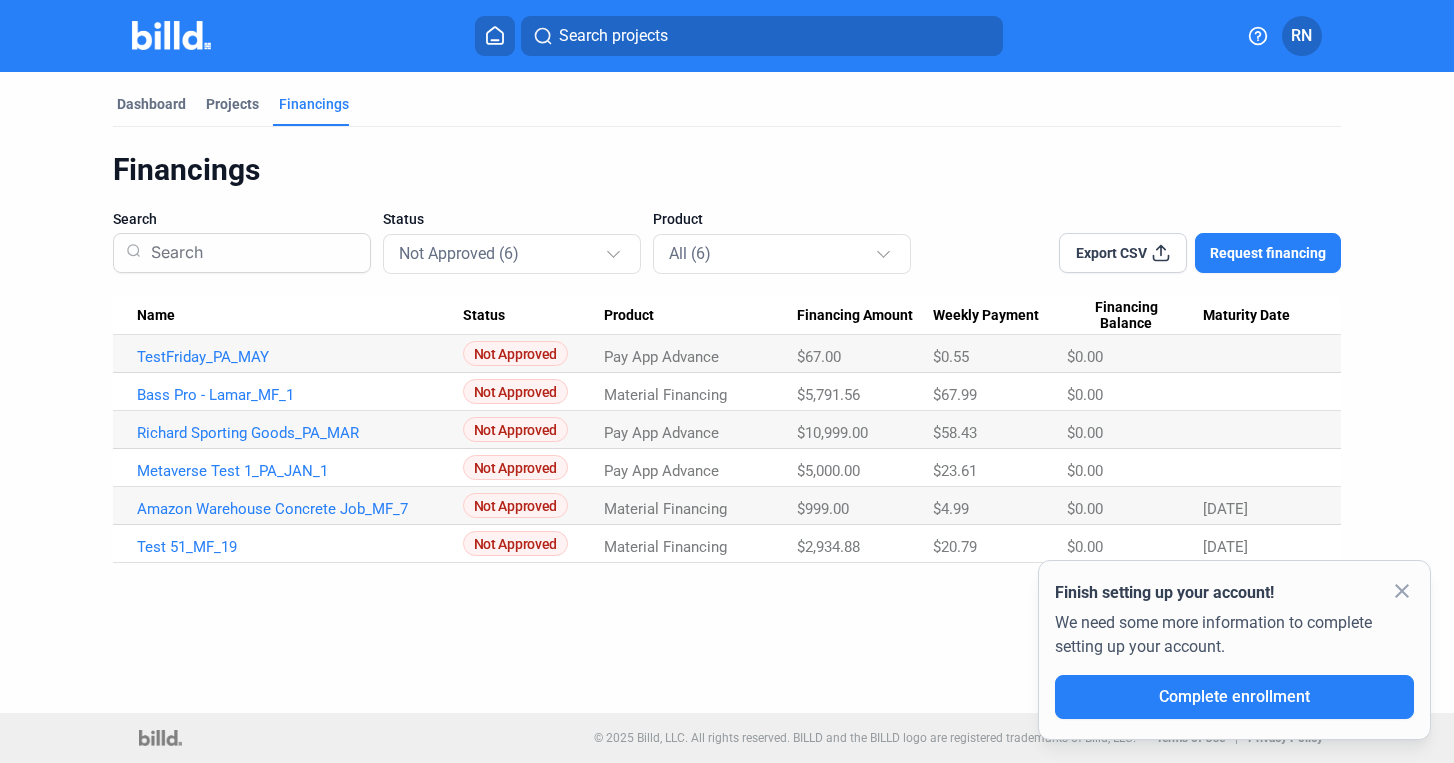 click 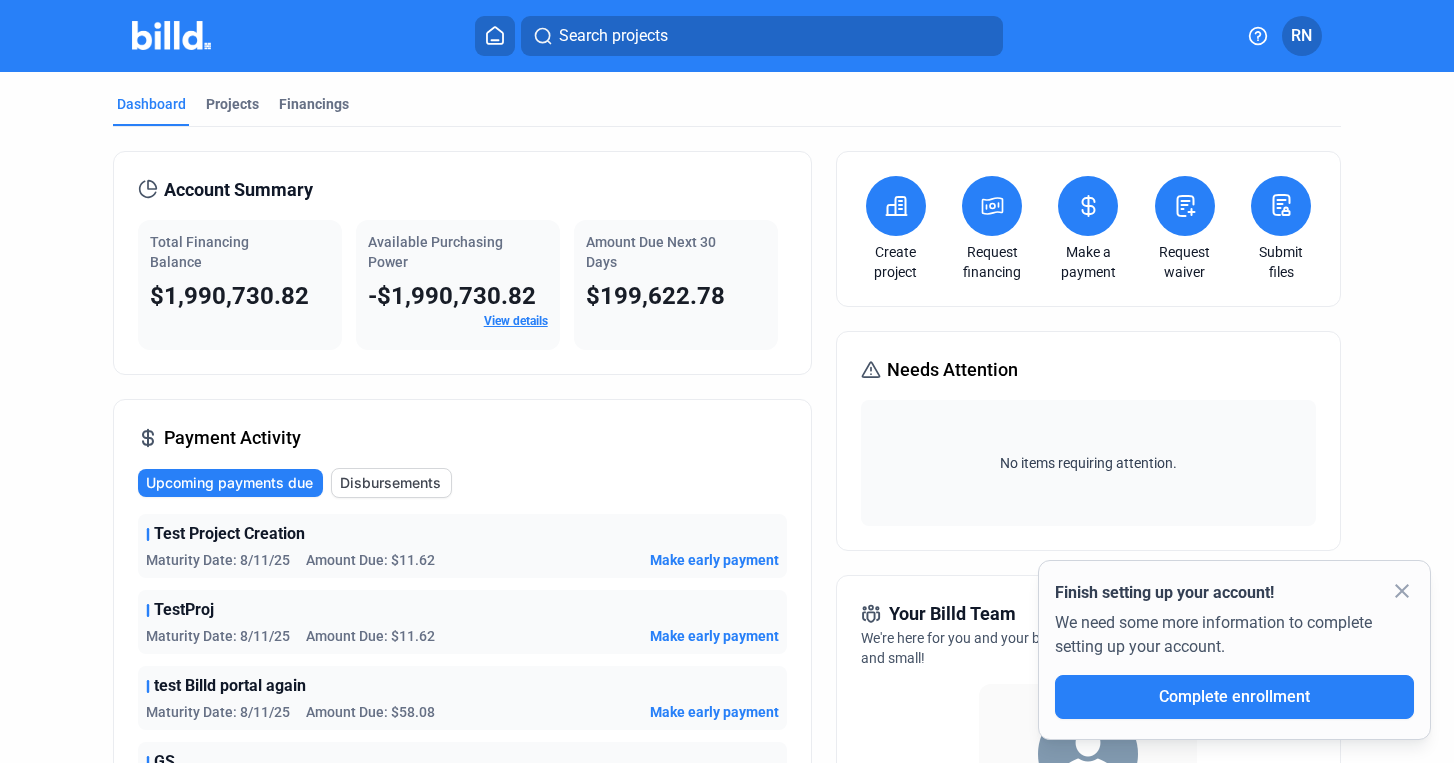 type 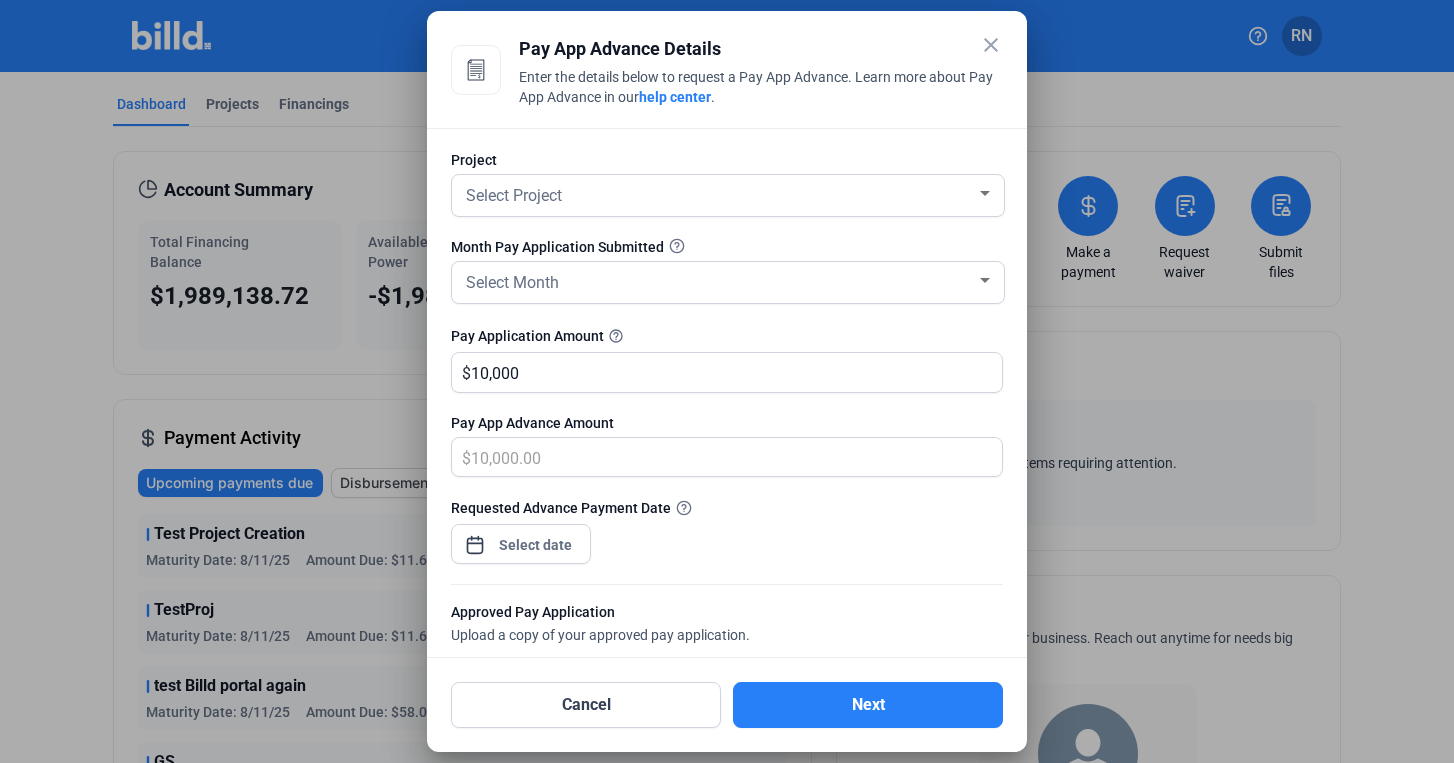 scroll, scrollTop: 0, scrollLeft: 0, axis: both 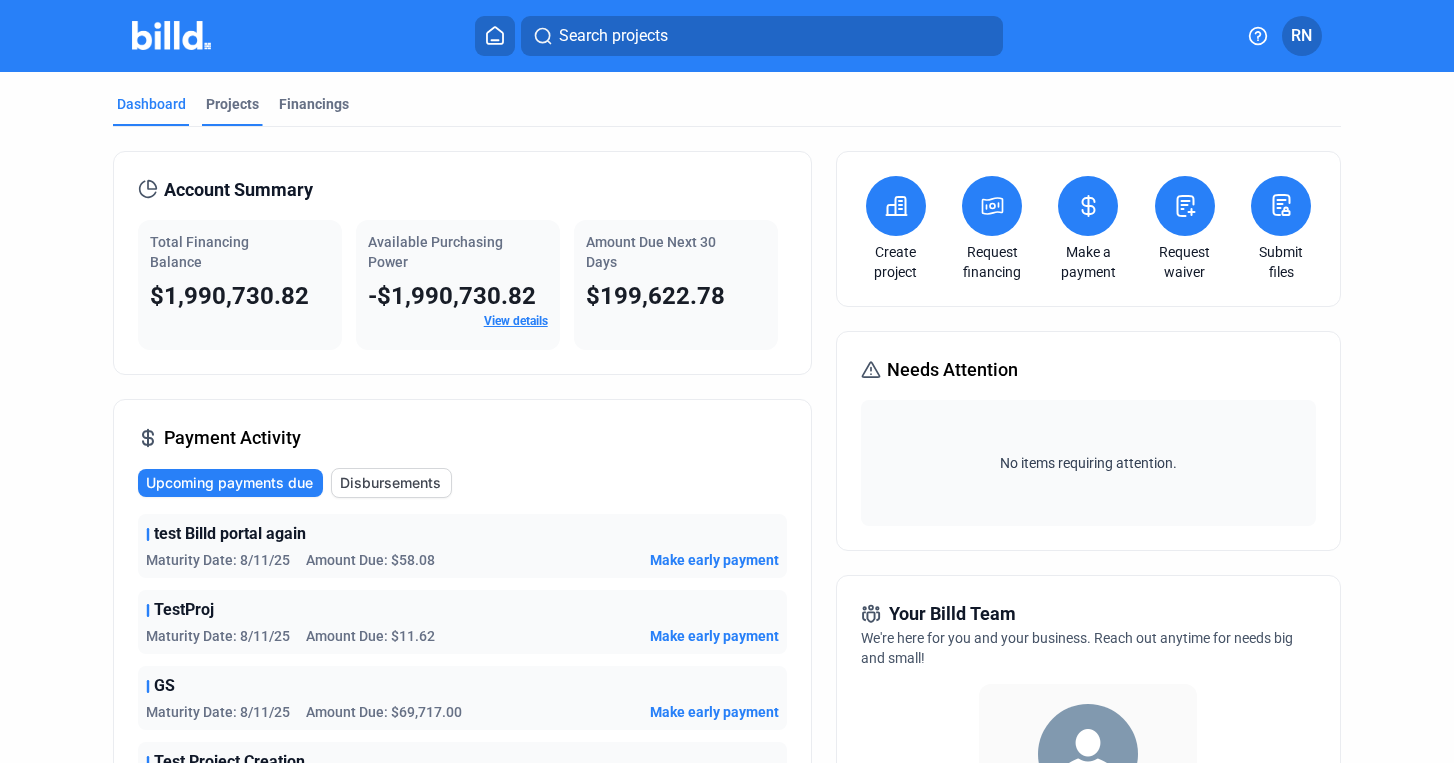 click on "Projects" at bounding box center [232, 104] 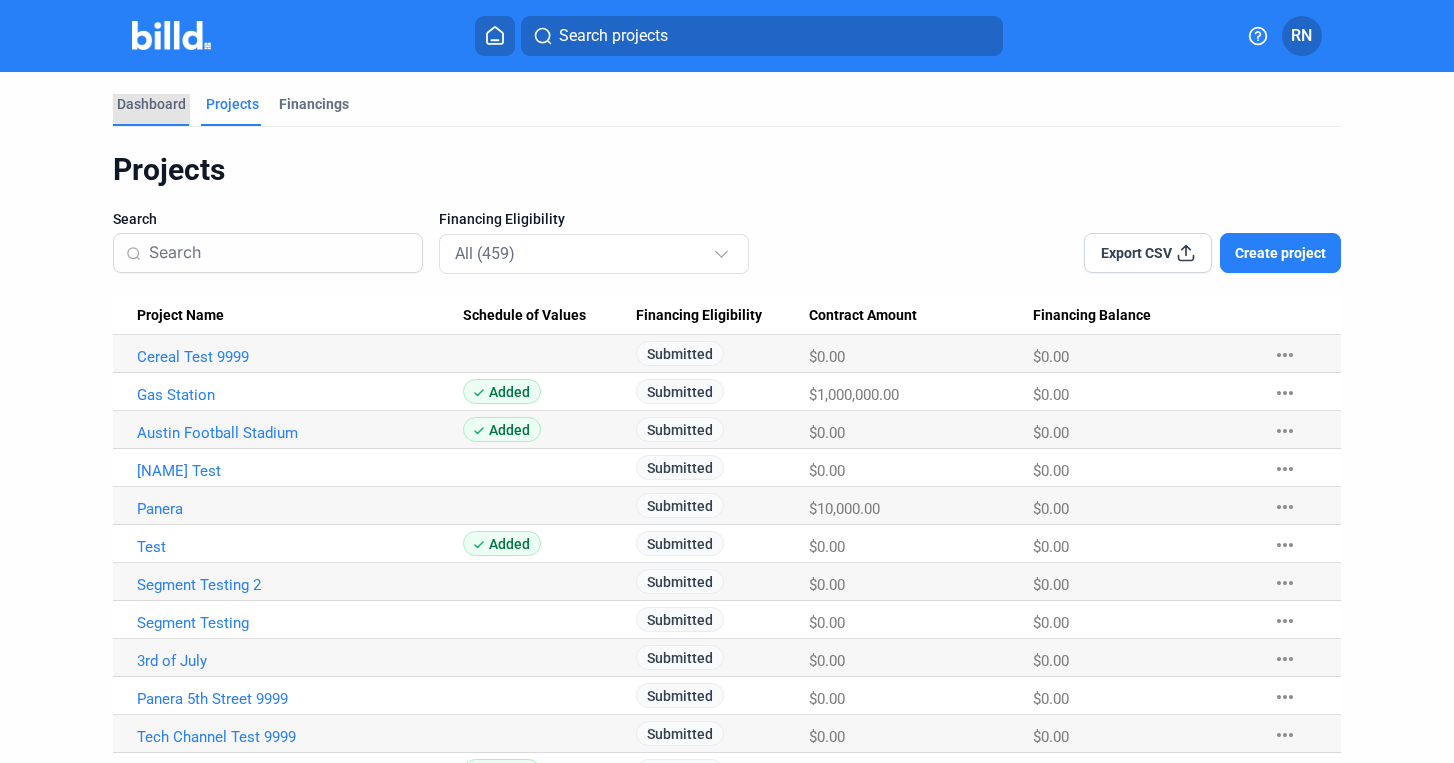 click on "Dashboard" at bounding box center [151, 104] 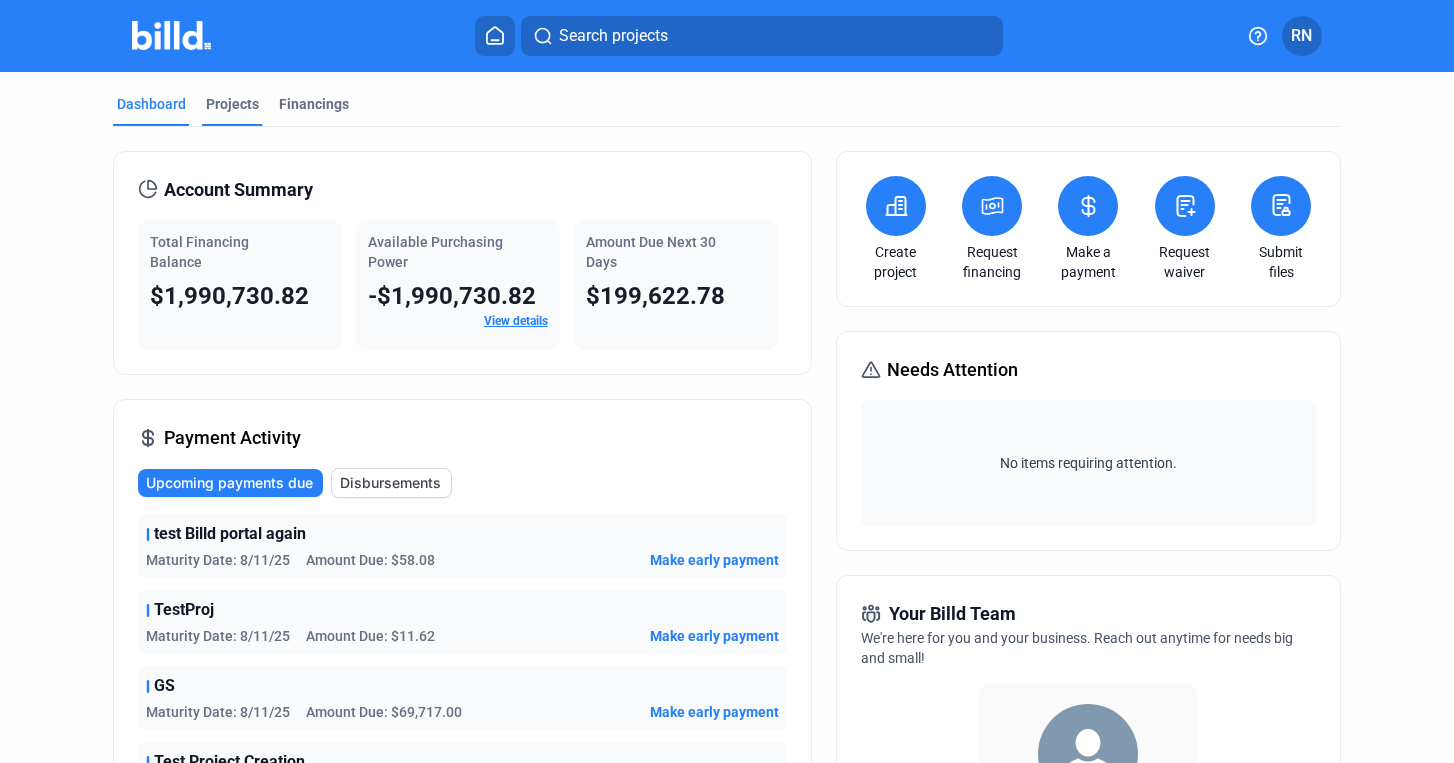 click on "Projects" at bounding box center [232, 104] 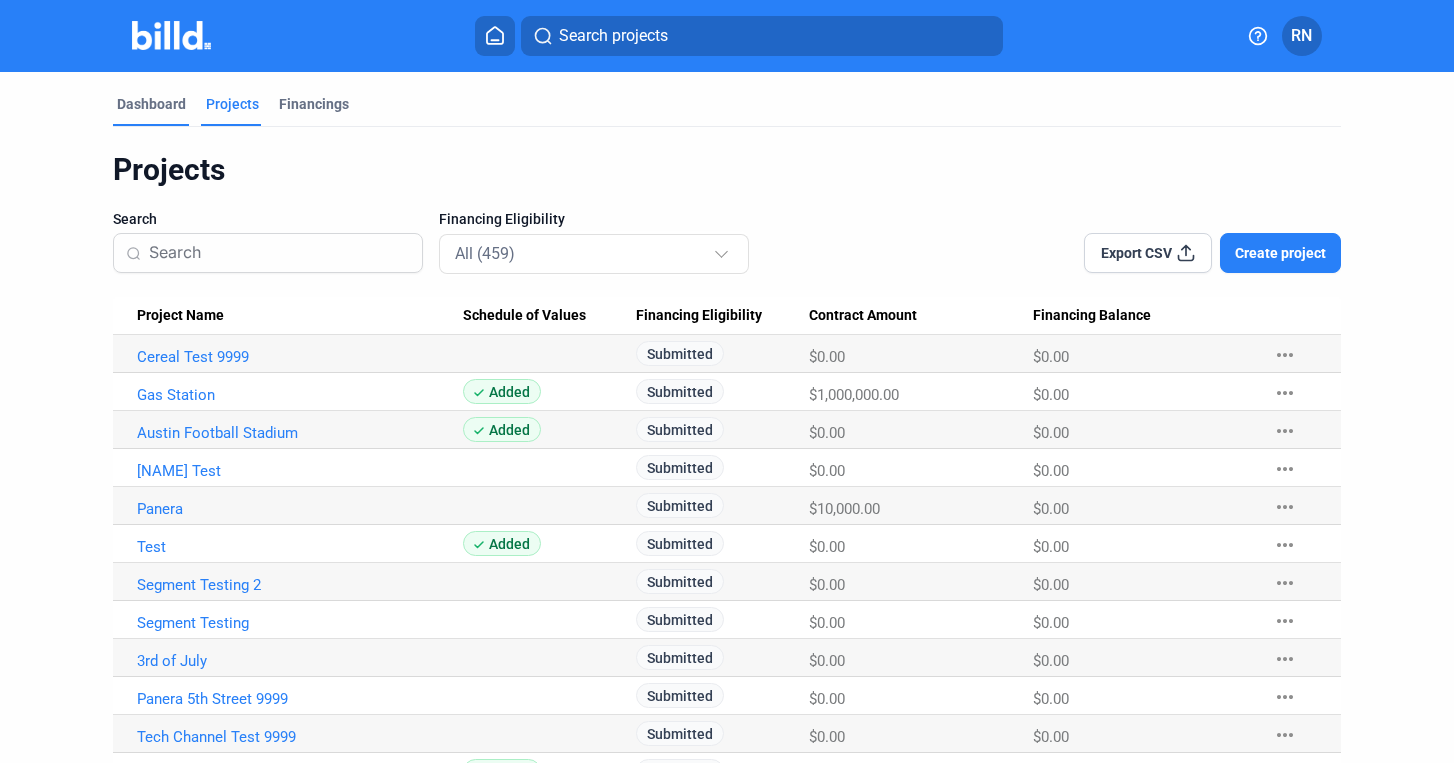 click on "Dashboard" at bounding box center [151, 104] 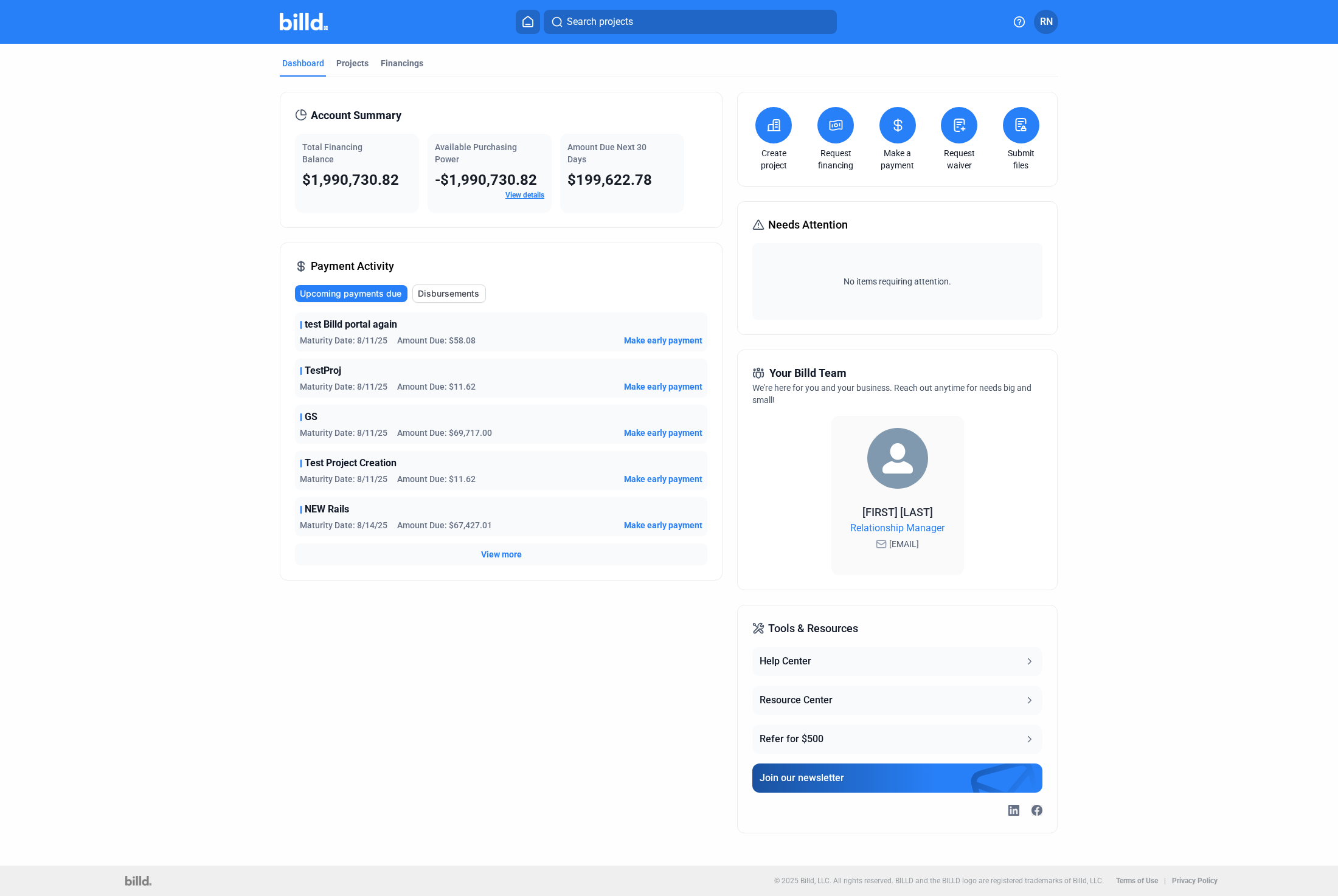 click on "Dashboard Projects Financings Account Summary Total Financing   Balance $1,990,730.82 Available Purchasing   Power -$1,990,730.82 View details Amount Due Next 30   Days $199,622.78 Payment Activity Upcoming payments due Disbursements test Billd portal again Maturity Date: 8/11/25 Amount Due: $58.08 Make early payment TestProj Maturity Date: 8/11/25 Amount Due: $11.62 Make early payment GS Maturity Date: 8/11/25 Amount Due: $69,717.00 Make early payment Test Project Creation Maturity Date: 8/11/25 Amount Due: $11.62 Make early payment NEW Rails Maturity Date: 8/14/25 Amount Due: $67,427.01 Make early payment View more Create project Request financing Make a payment Request waiver Submit files Needs Attention No items requiring attention. Your Billd Team We're here for you and your business. Reach out anytime for needs big and small! Bhargavi Nookala Relationship Manager bhargavi@billd.com Tools & Resources Help Center Resource Center Refer for $500 Join our newsletter Create project Request financing  Balance" 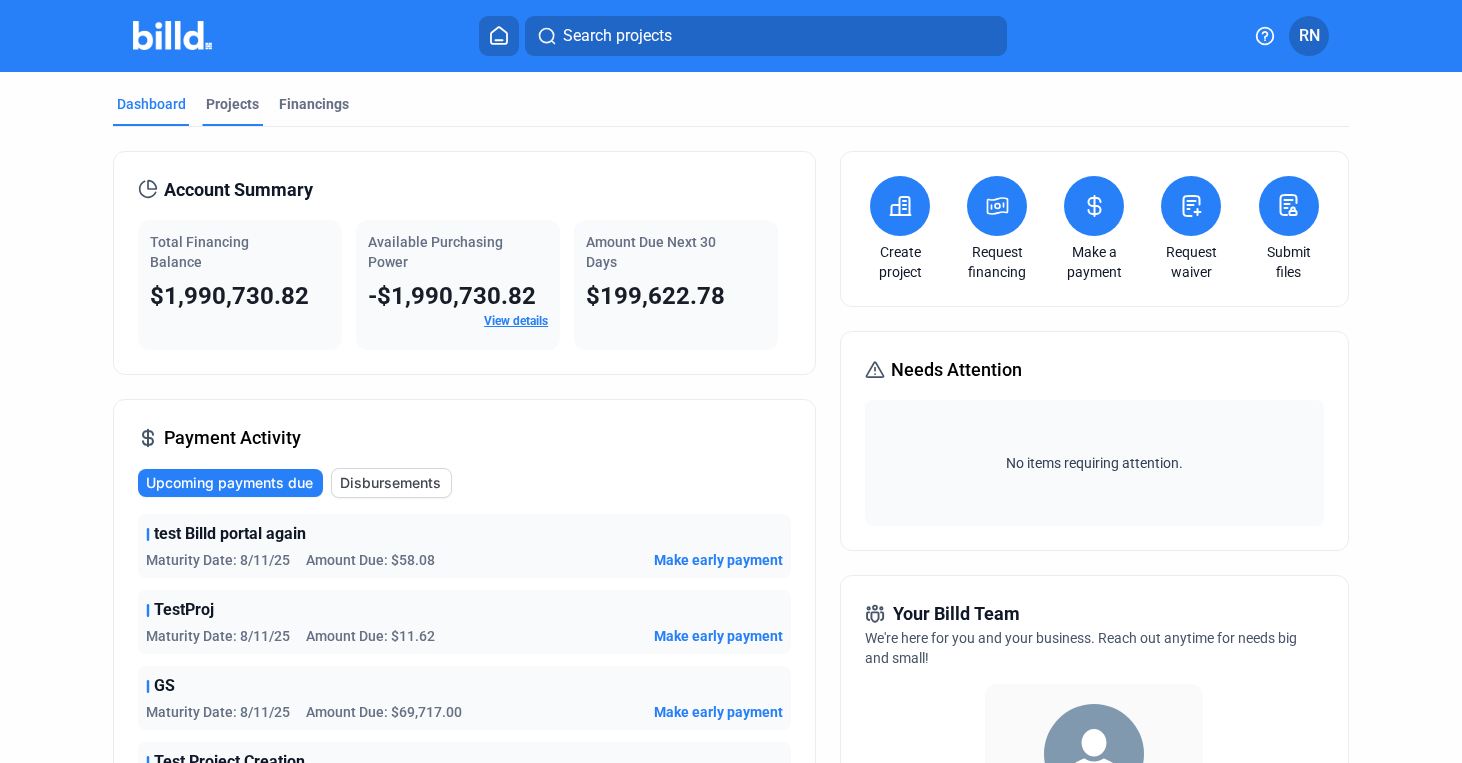 click on "Projects" at bounding box center (232, 104) 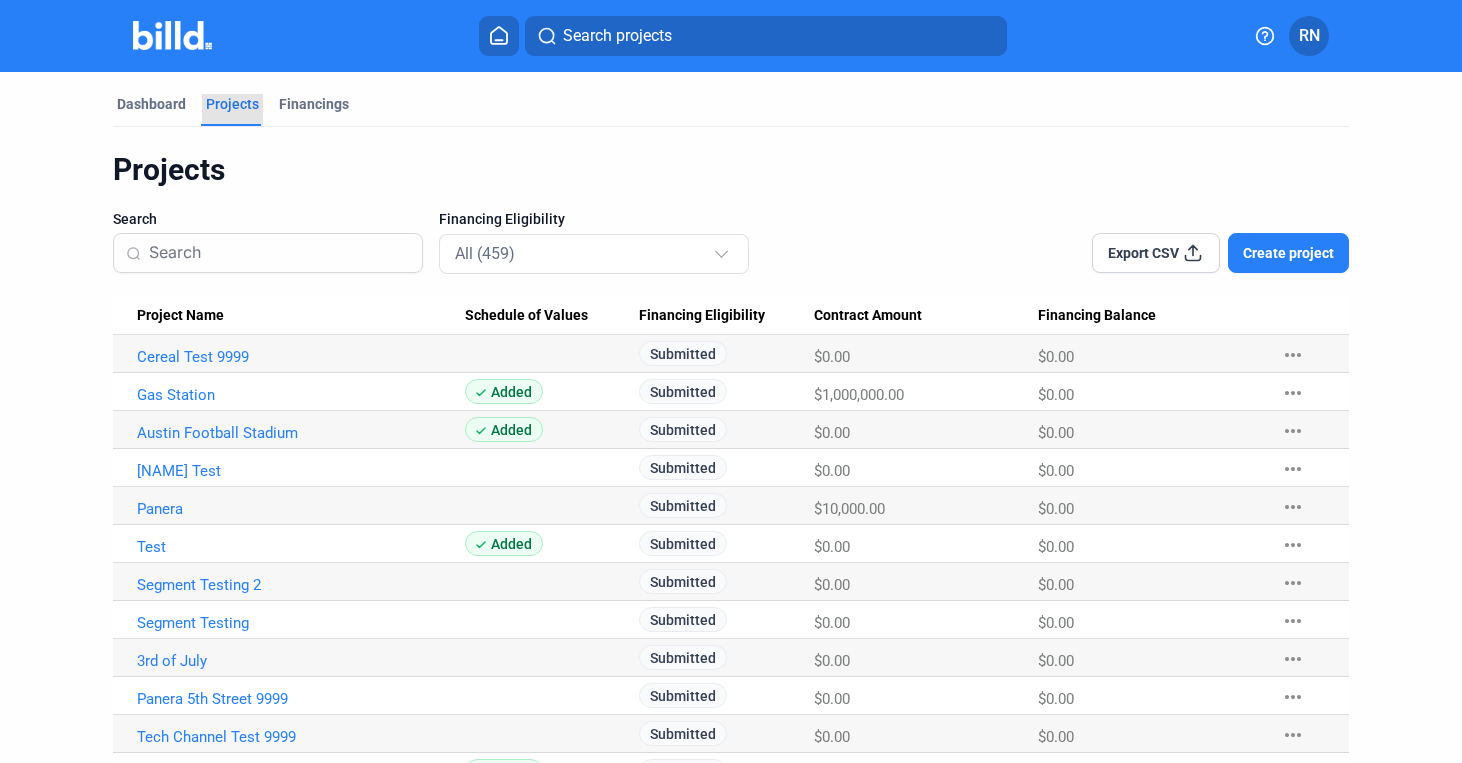 click on "Dashboard Projects Financings" 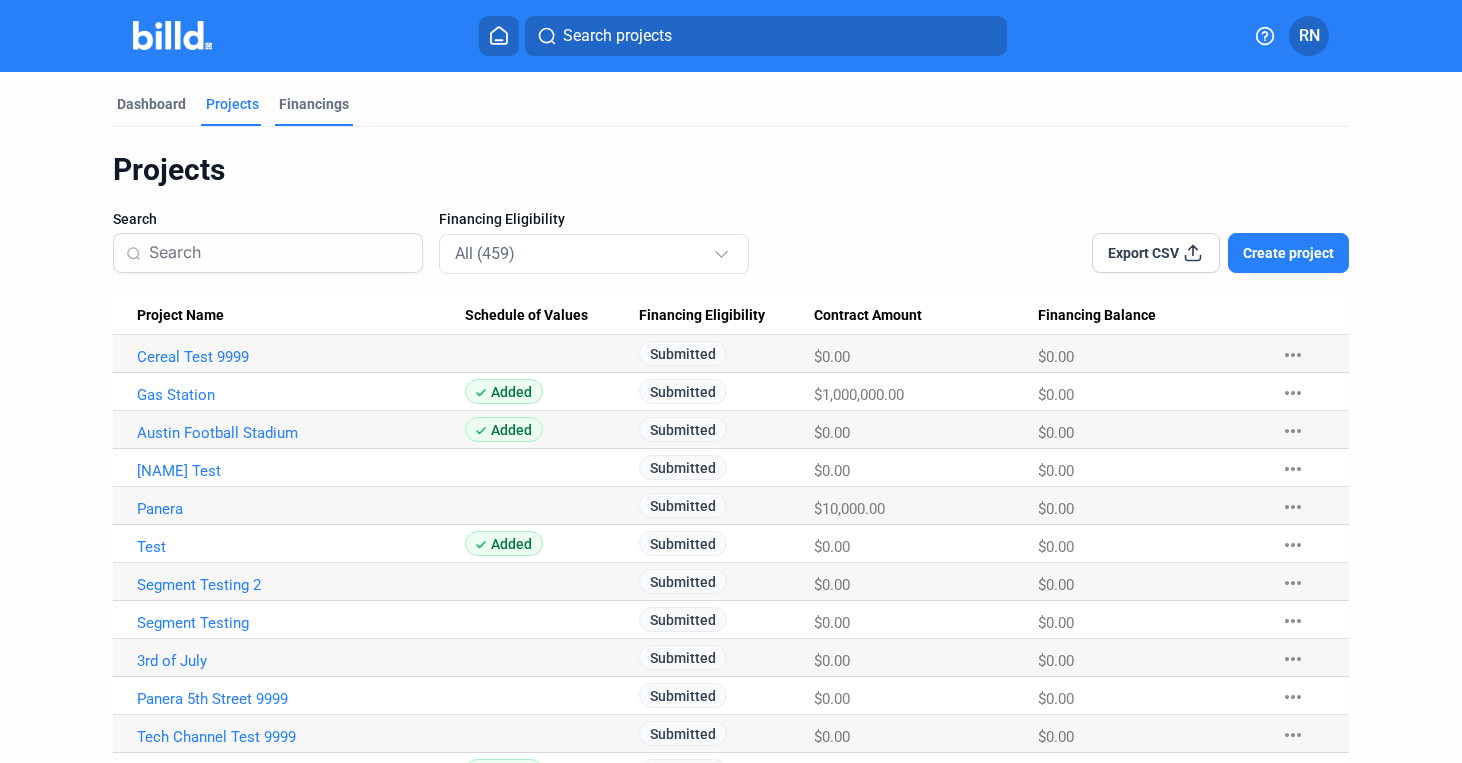 click on "Financings" at bounding box center (314, 104) 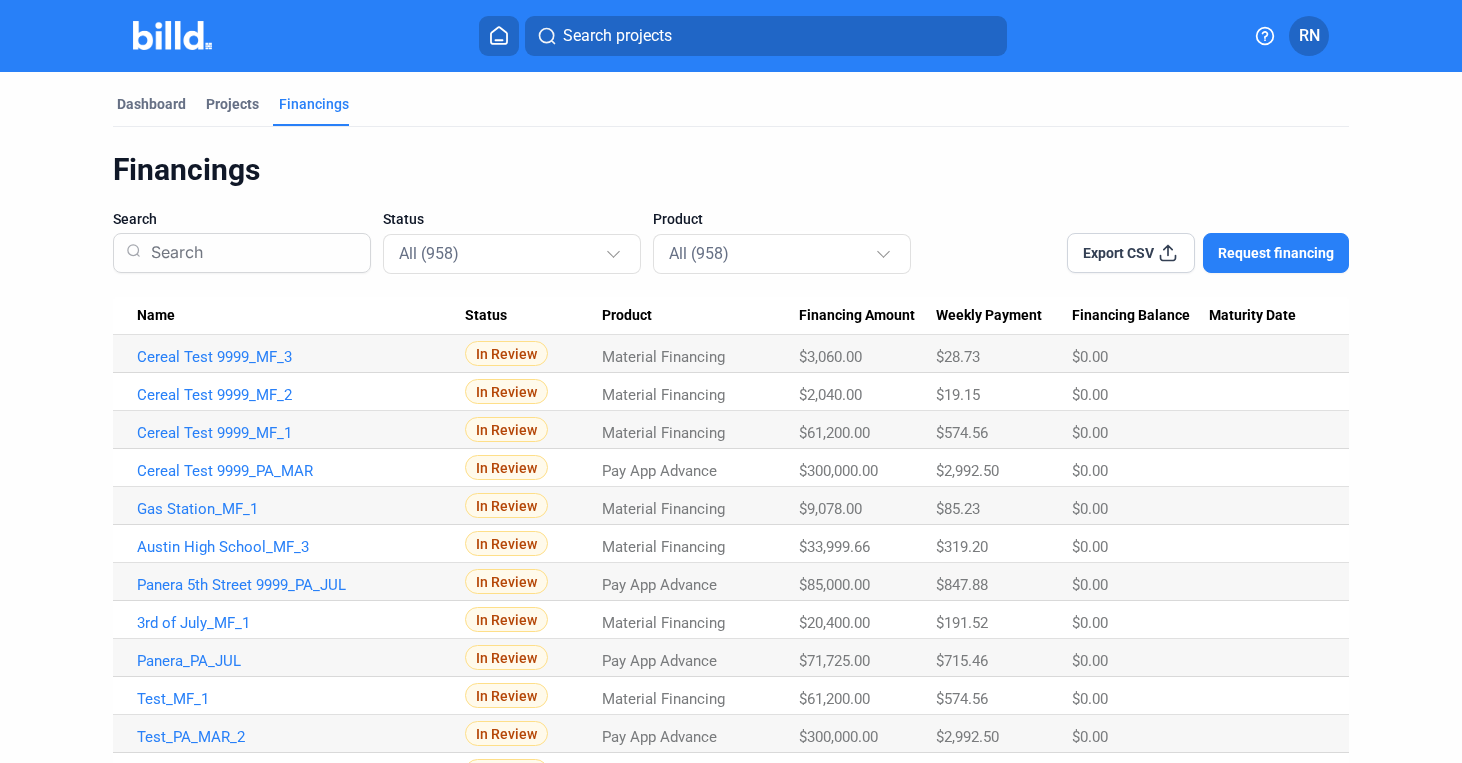 click on "Dashboard Projects Financings Financings Search Status  All (958)  Product  All (958)  Export CSV Request financing Name  Status  Product  Financing Amount  Weekly Payment  Financing Balance  Maturity Date  Cereal Test 9999_MF_3  In Review  Material Financing  $3,060.00 $28.73 $0.00 Cereal Test 9999_MF_2  In Review  Material Financing  $2,040.00 $19.15 $0.00 Cereal Test 9999_MF_1  In Review  Material Financing  $61,200.00 $574.56 $0.00 Cereal Test 9999_PA_MAR  In Review  Pay App Advance  $300,000.00 $2,992.50 $0.00 Gas Station_MF_1  In Review  Material Financing  $9,078.00 $85.23 $0.00 Austin High School_MF_3  In Review  Material Financing  $33,999.66 $319.20 $0.00 Panera 5th Street 9999_PA_JUL  In Review  Pay App Advance  $85,000.00 $847.88 $0.00 3rd of July_MF_1  In Review  Material Financing  $20,400.00 $191.52 $0.00 Panera_PA_JUL  In Review  Pay App Advance  $71,725.00 $715.46 $0.00 Test_MF_1  In Review  Material Financing  $61,200.00 $574.56 $0.00 Test_PA_MAR_2  In Review  Pay App Advance  $300,000.00" 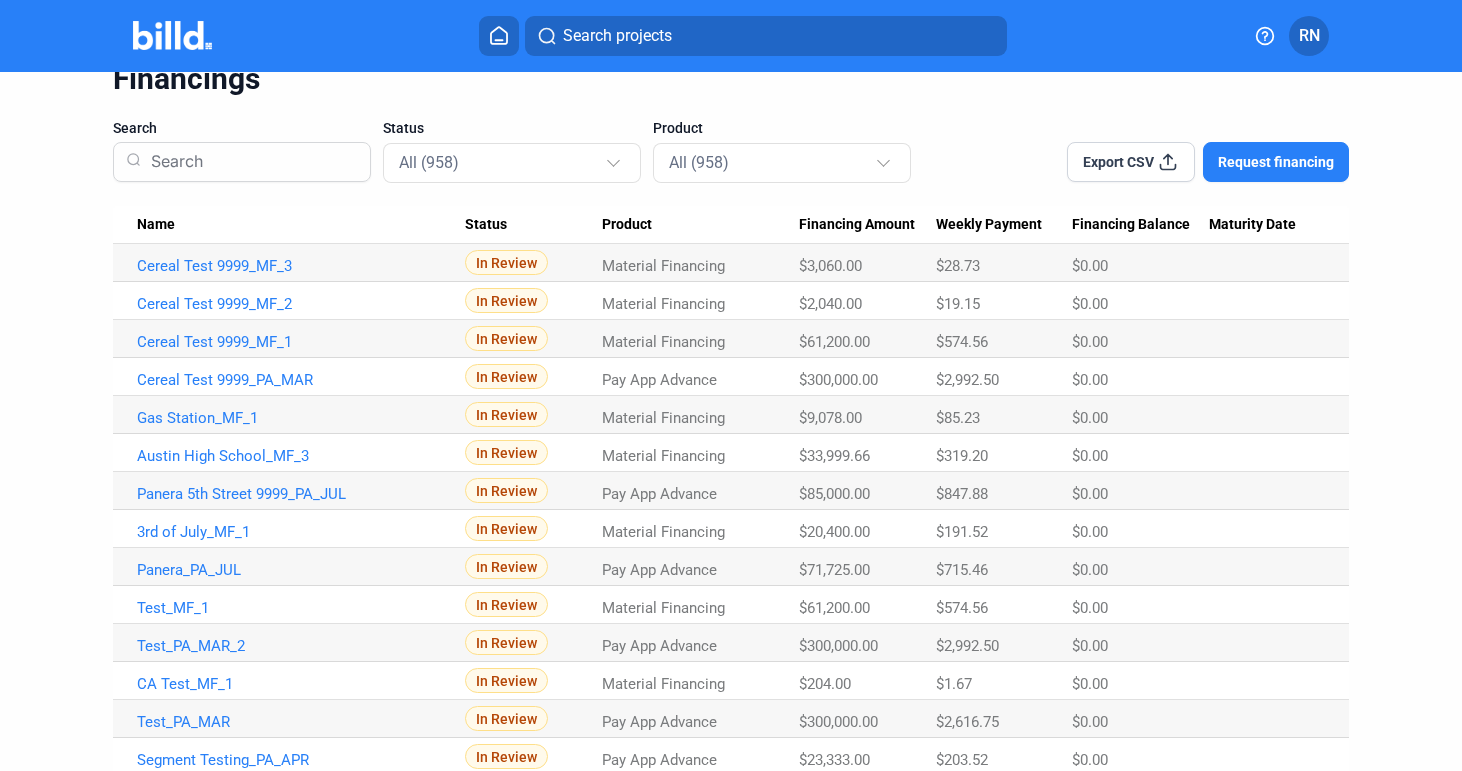 scroll, scrollTop: 0, scrollLeft: 0, axis: both 